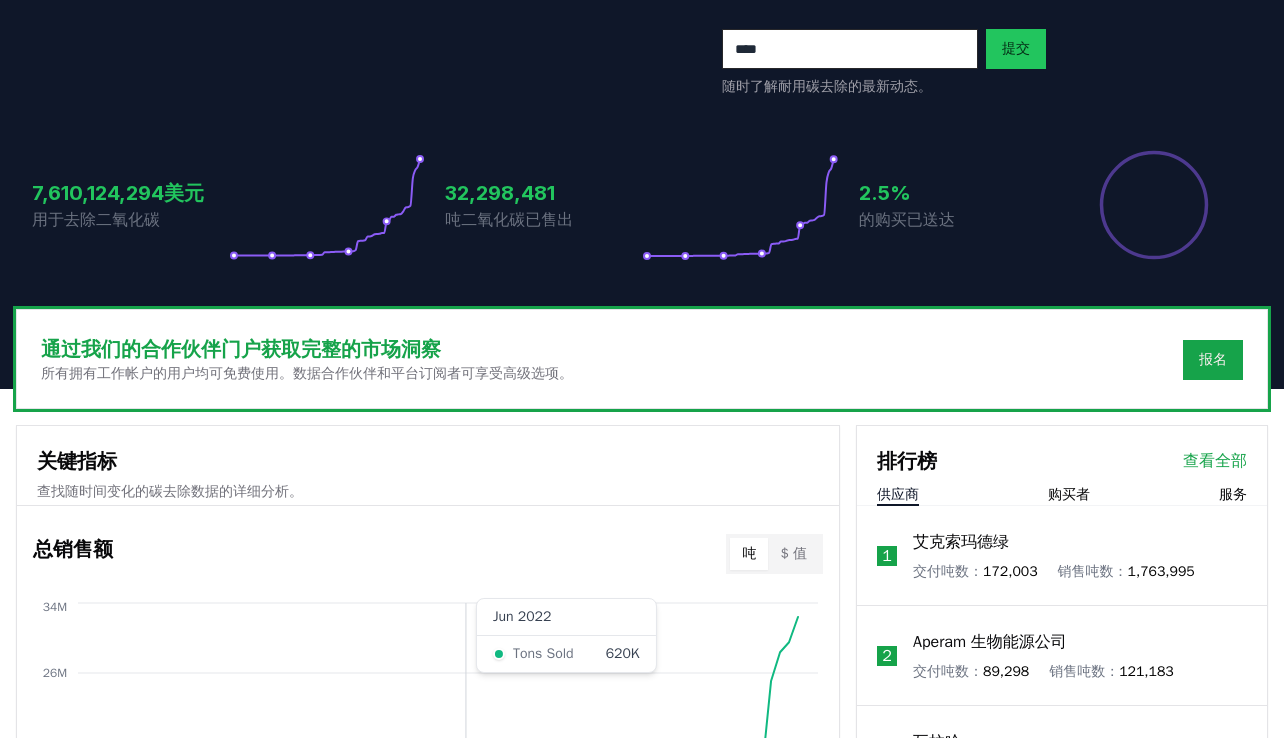 scroll, scrollTop: 0, scrollLeft: 0, axis: both 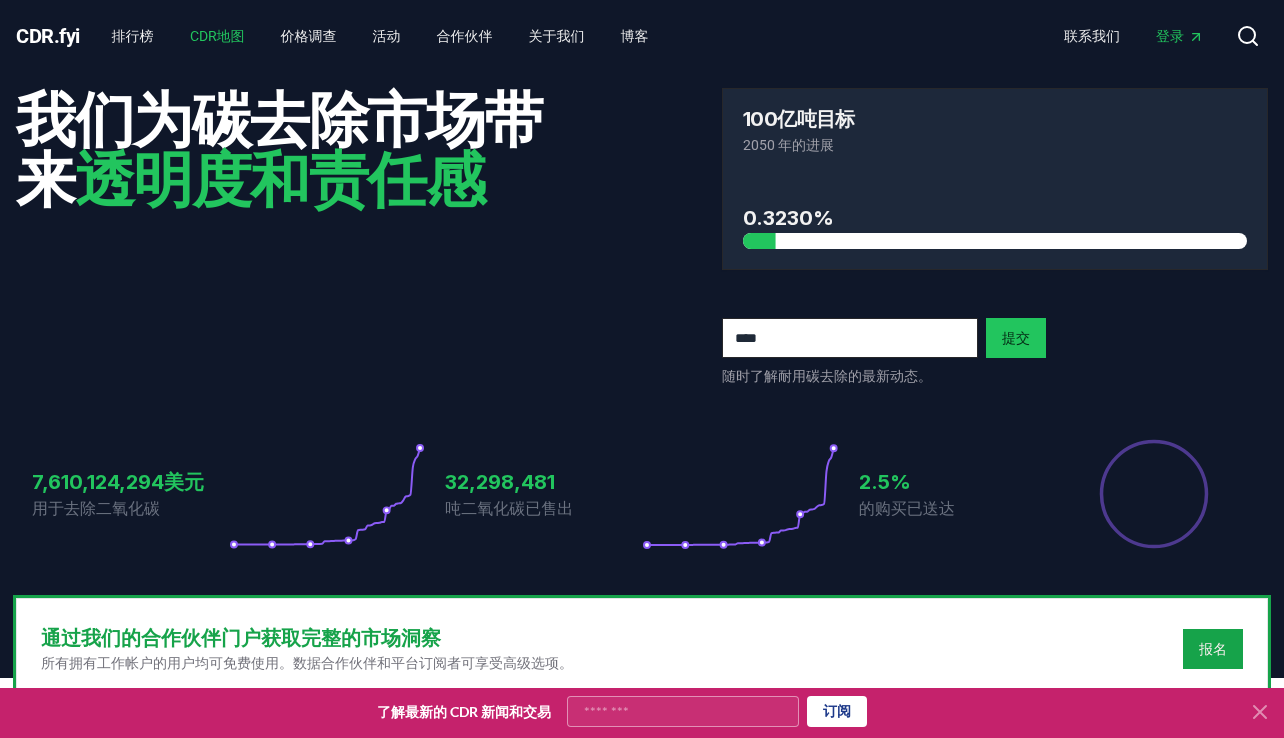 click on "CDR地图" at bounding box center (217, 36) 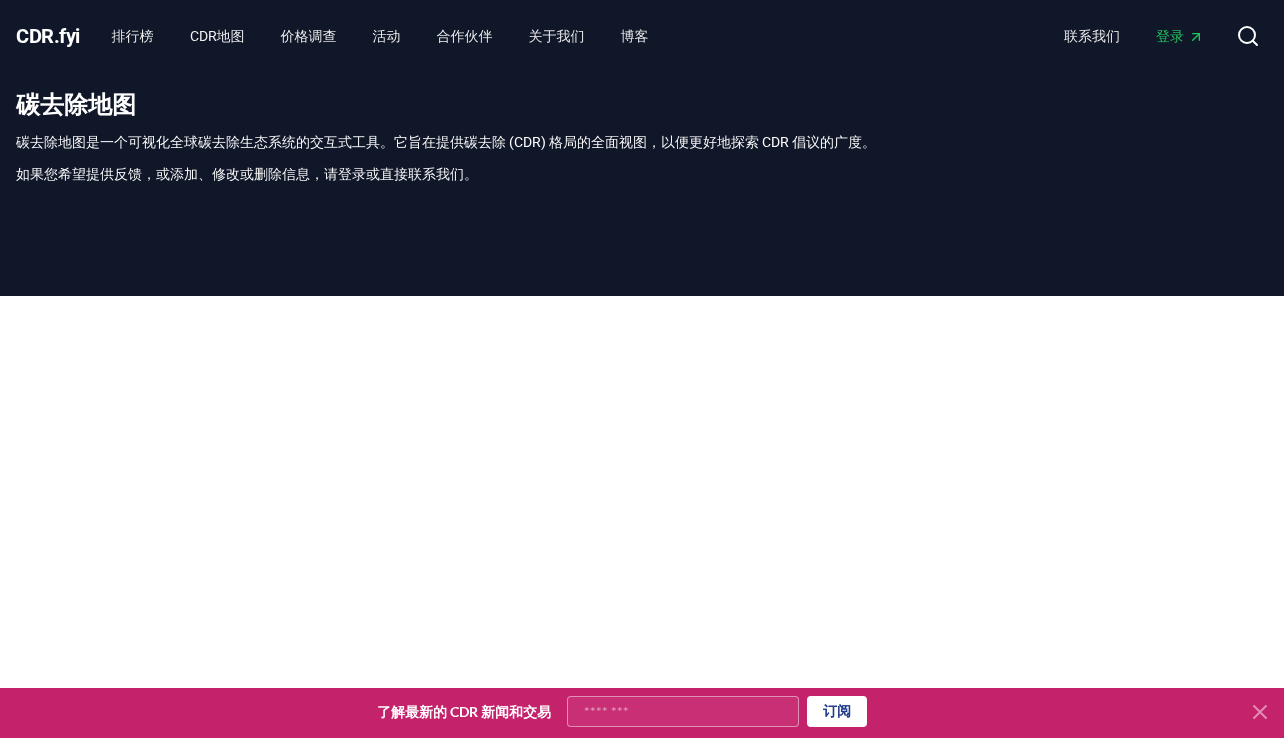 drag, startPoint x: 402, startPoint y: 137, endPoint x: 566, endPoint y: 194, distance: 173.62315 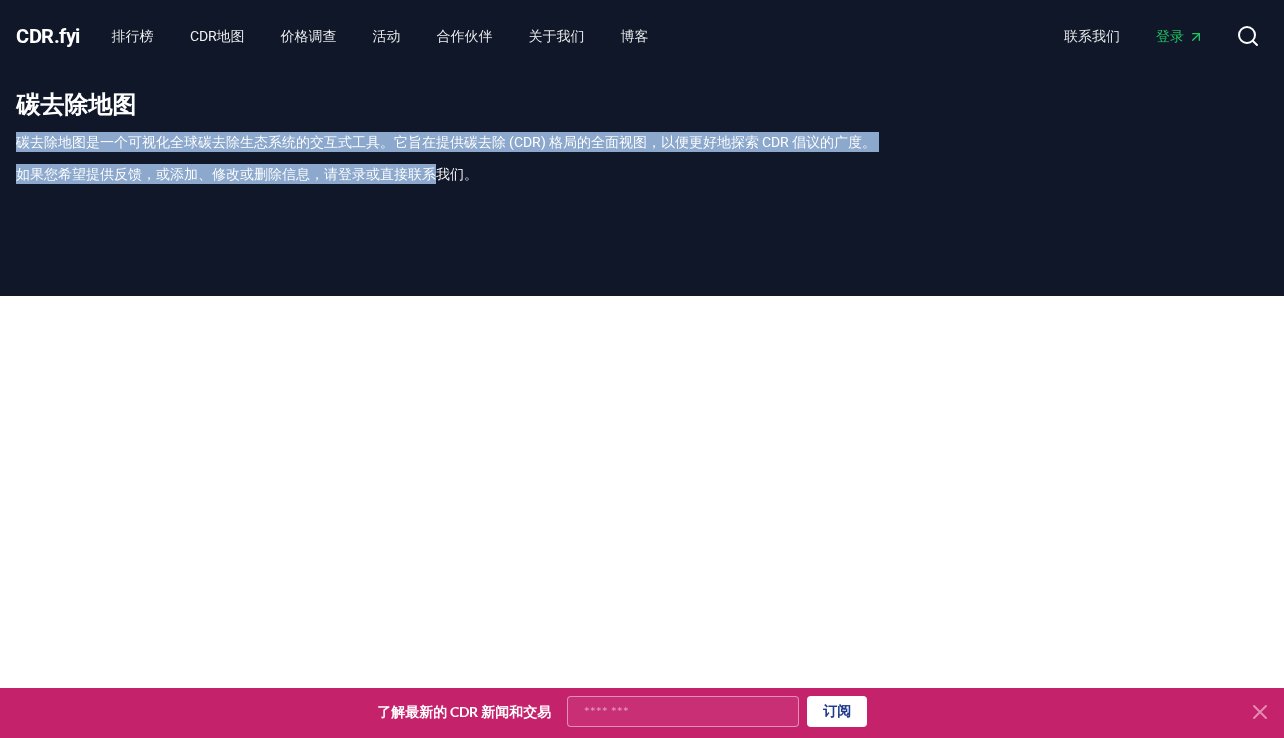 drag, startPoint x: 429, startPoint y: 171, endPoint x: 399, endPoint y: 156, distance: 33.54102 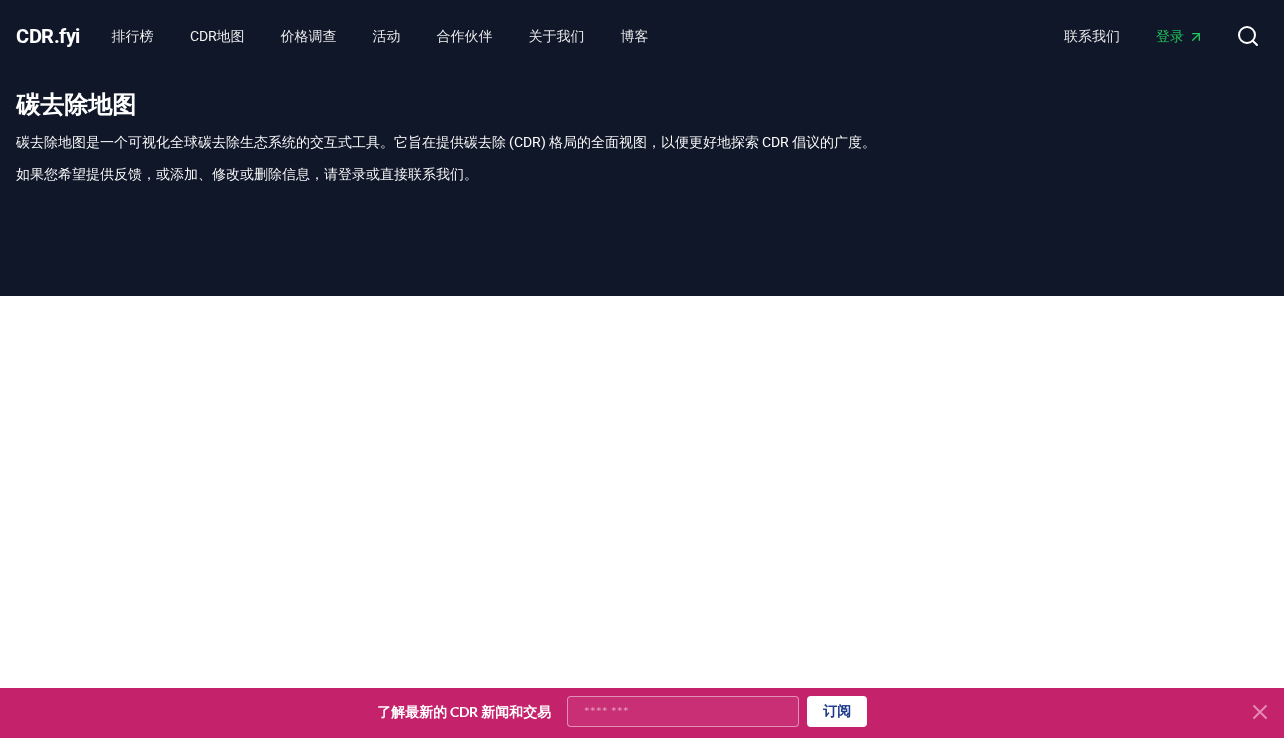 click on "如果您希望提供反馈，或添加、修改或删除信息，请登录或直接联系我们。" at bounding box center (642, 174) 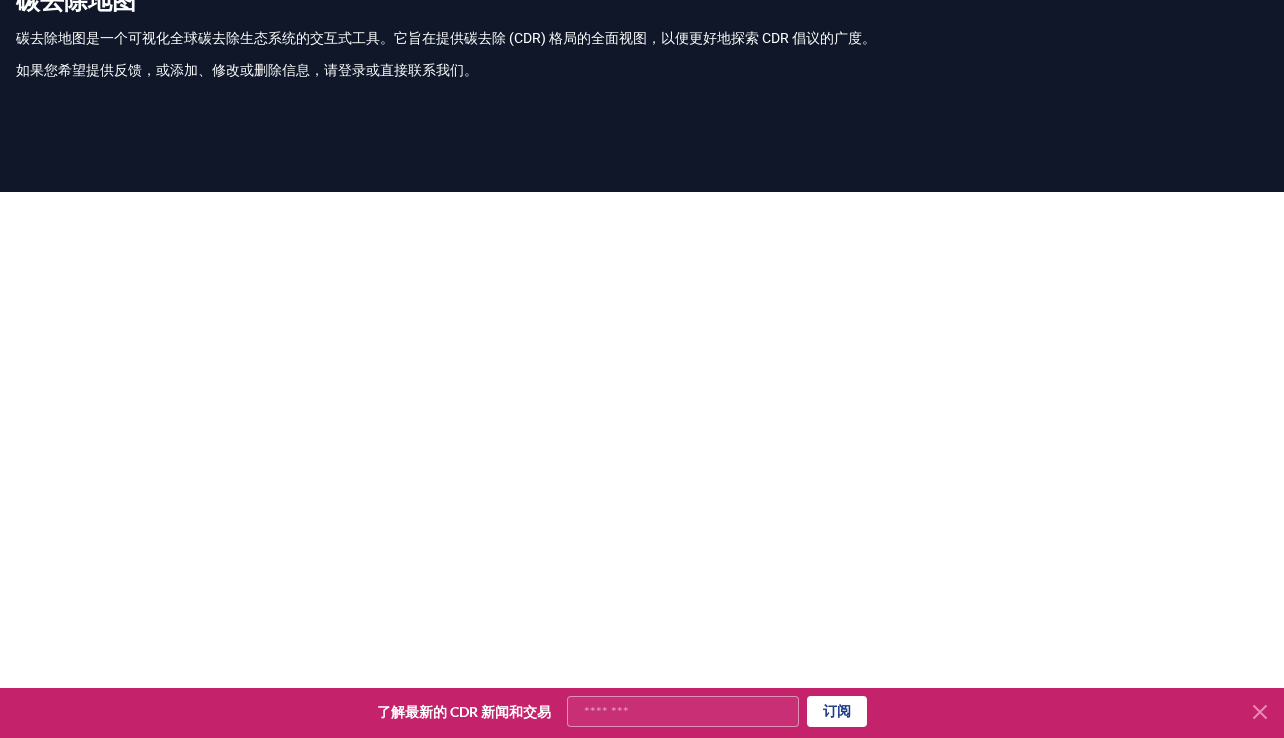 scroll, scrollTop: 41, scrollLeft: 0, axis: vertical 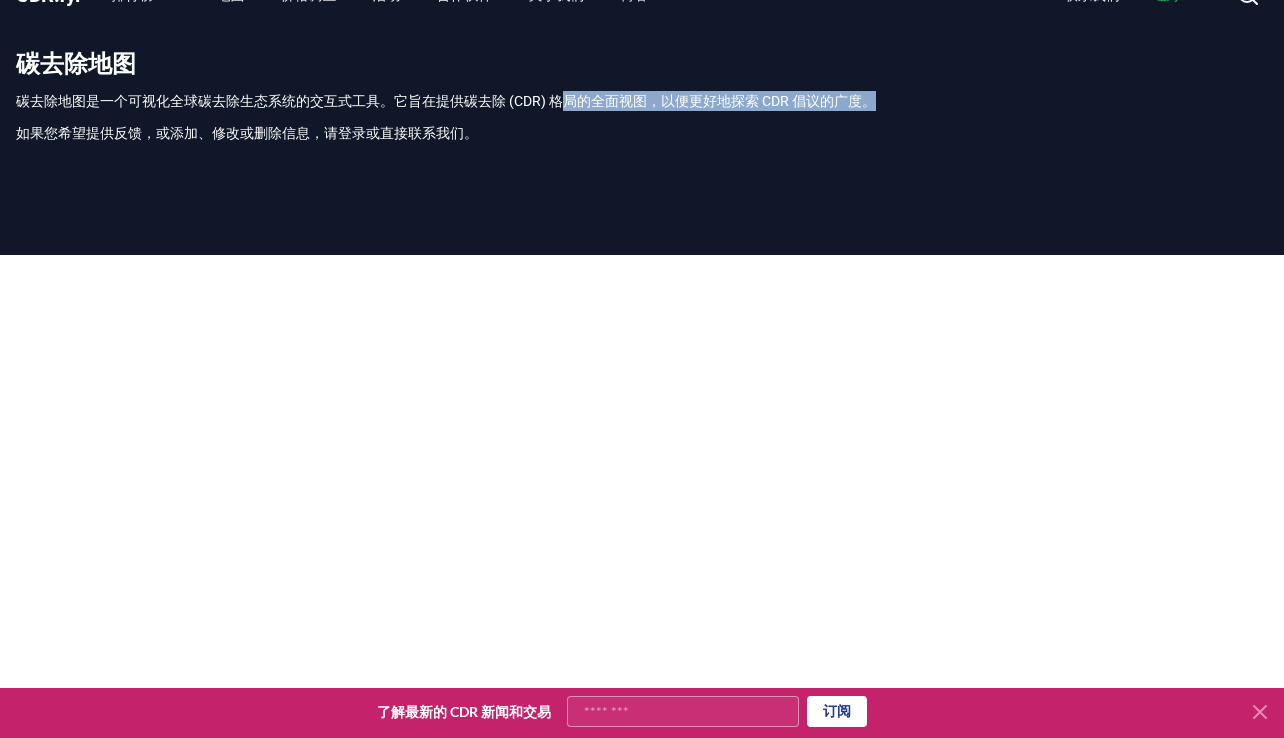 drag, startPoint x: 567, startPoint y: 99, endPoint x: 744, endPoint y: 139, distance: 181.4635 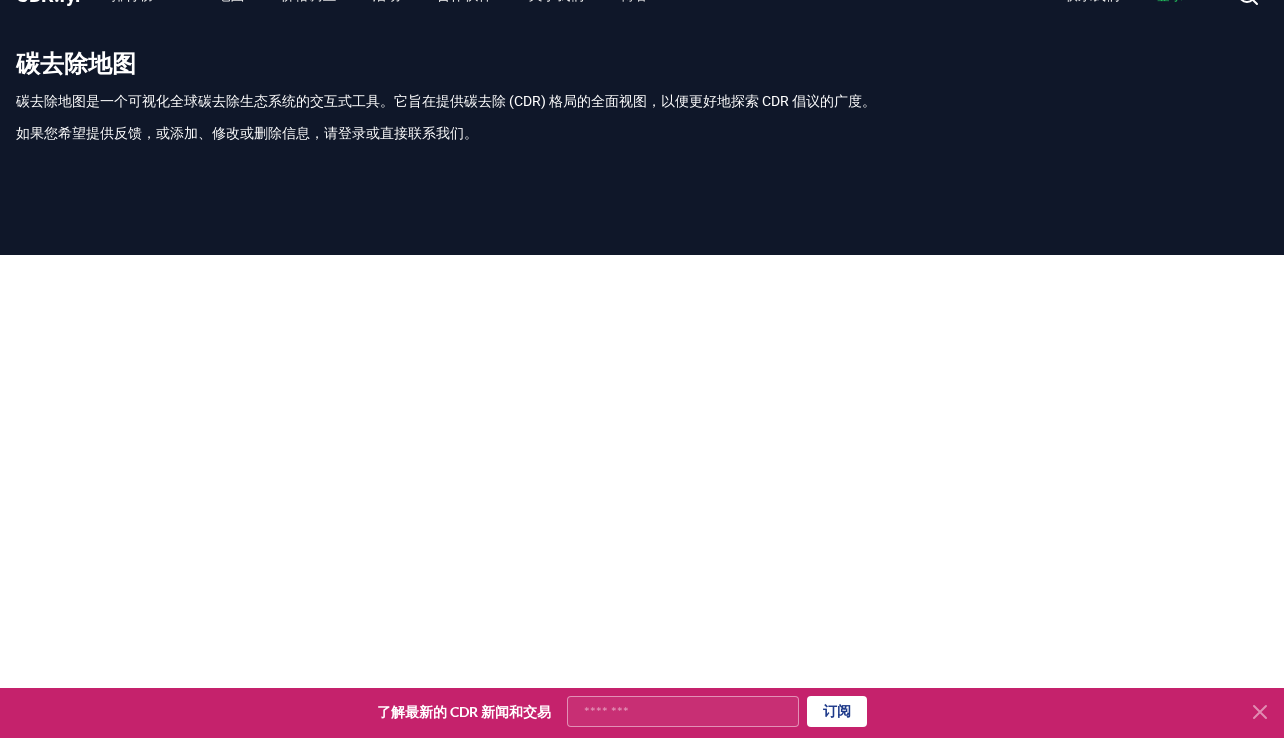 drag, startPoint x: 768, startPoint y: 141, endPoint x: 747, endPoint y: 138, distance: 21.213203 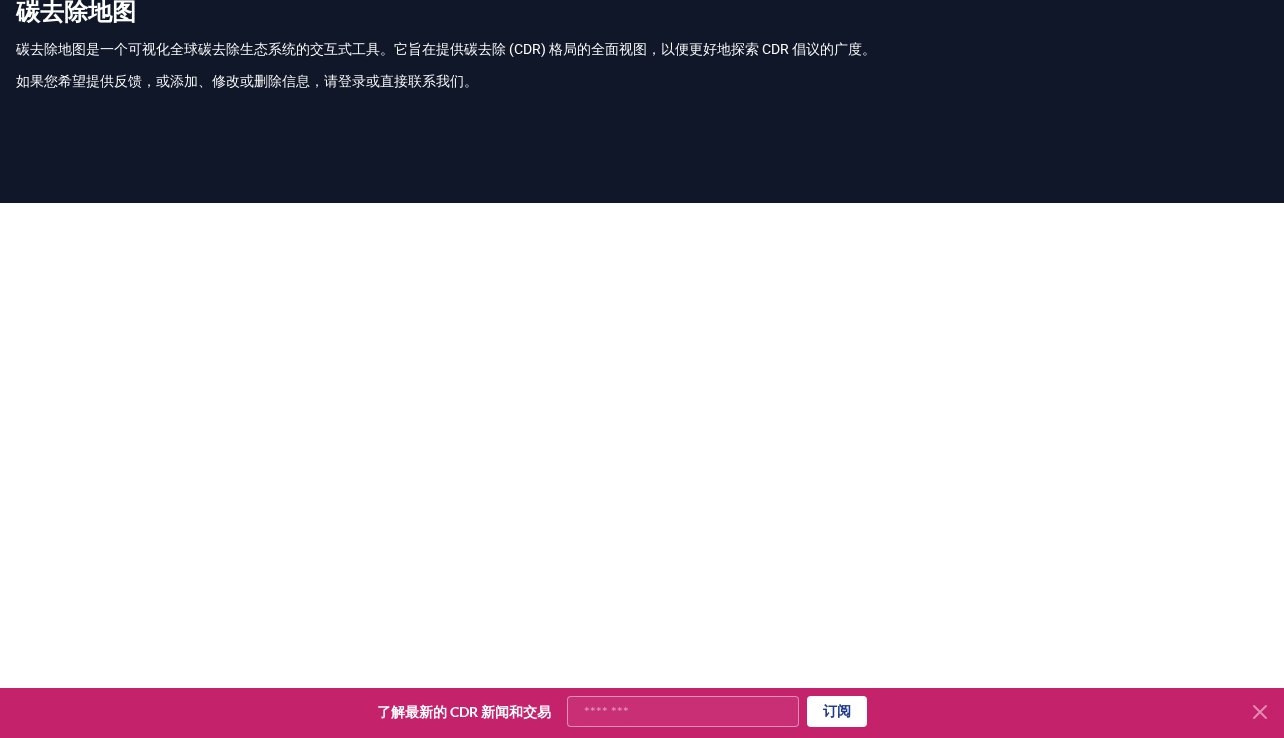 scroll, scrollTop: 0, scrollLeft: 0, axis: both 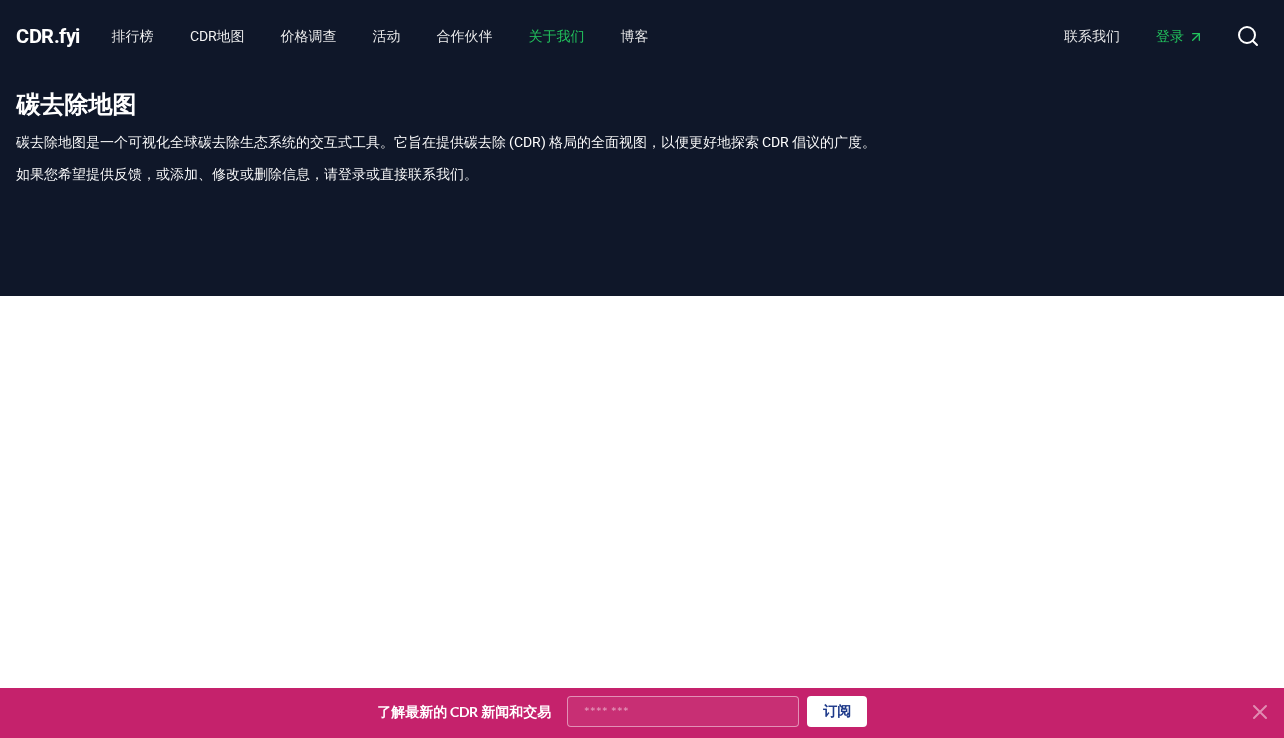 click on "关于我们" at bounding box center [557, 36] 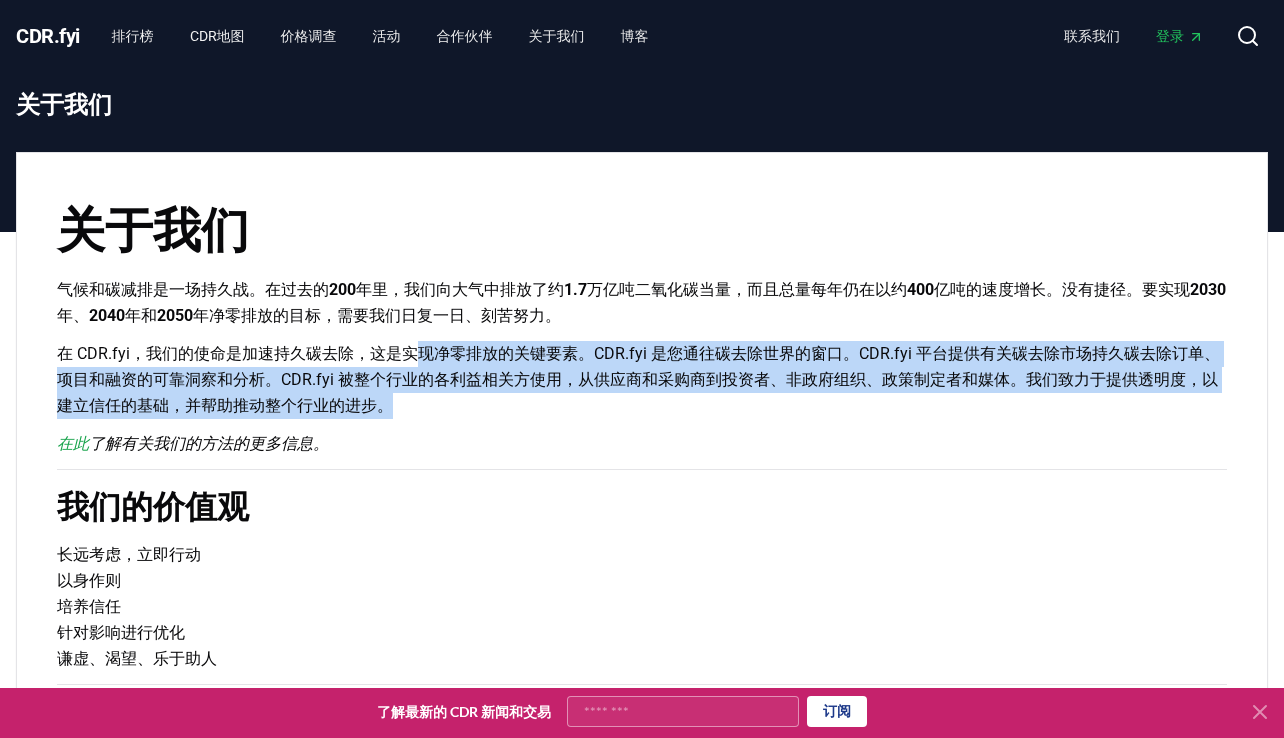 drag, startPoint x: 432, startPoint y: 347, endPoint x: 463, endPoint y: 429, distance: 87.66413 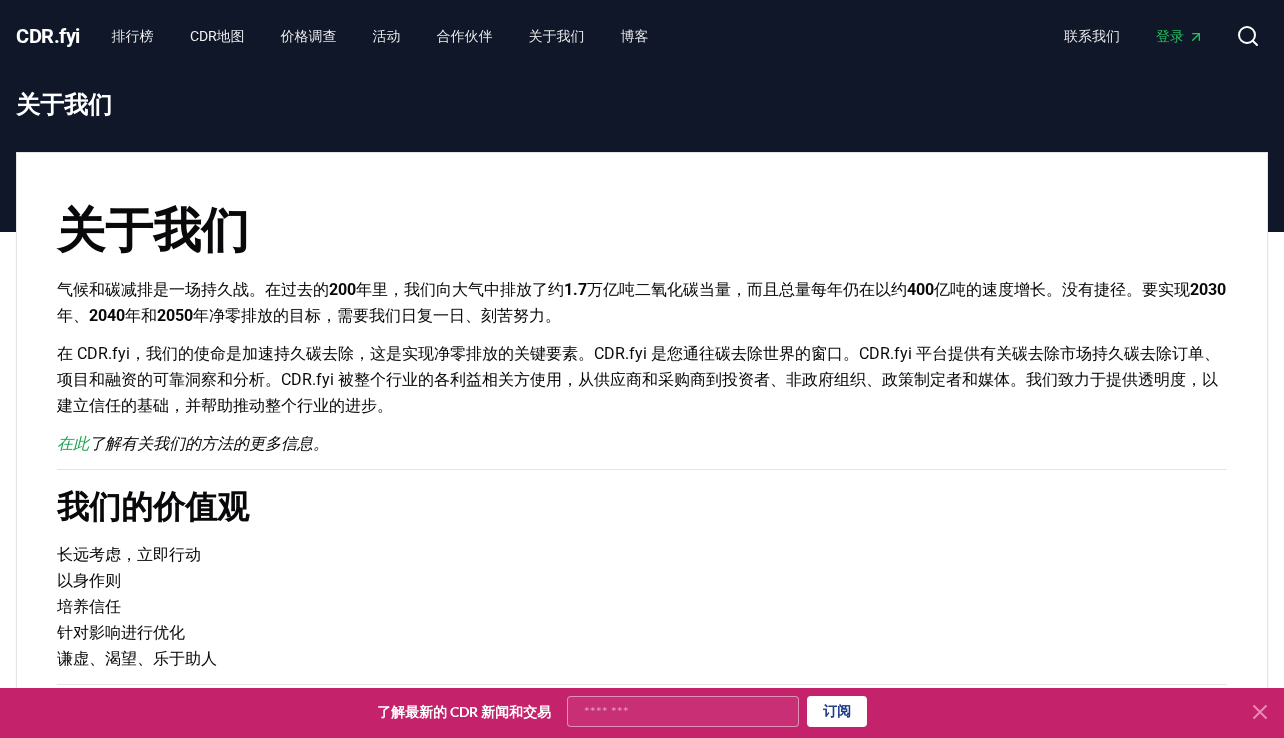 drag, startPoint x: 451, startPoint y: 433, endPoint x: 330, endPoint y: 436, distance: 121.037186 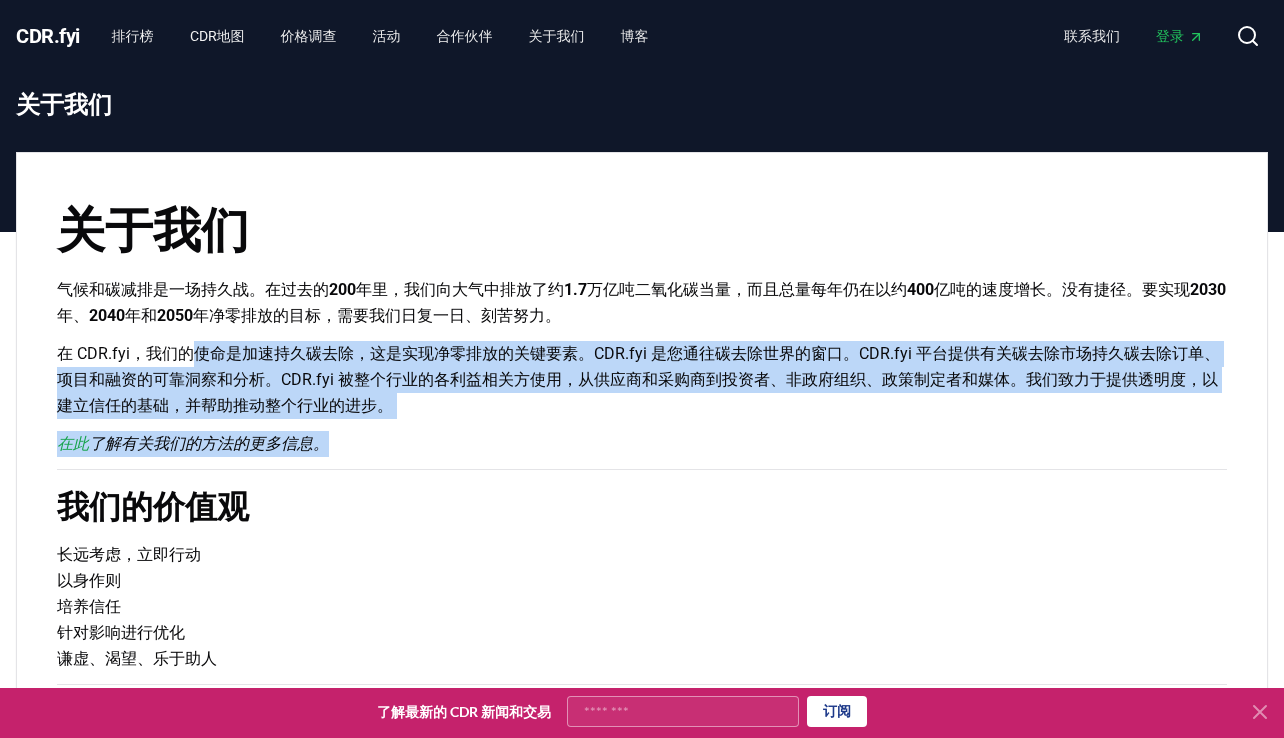drag, startPoint x: 320, startPoint y: 435, endPoint x: 194, endPoint y: 351, distance: 151.43315 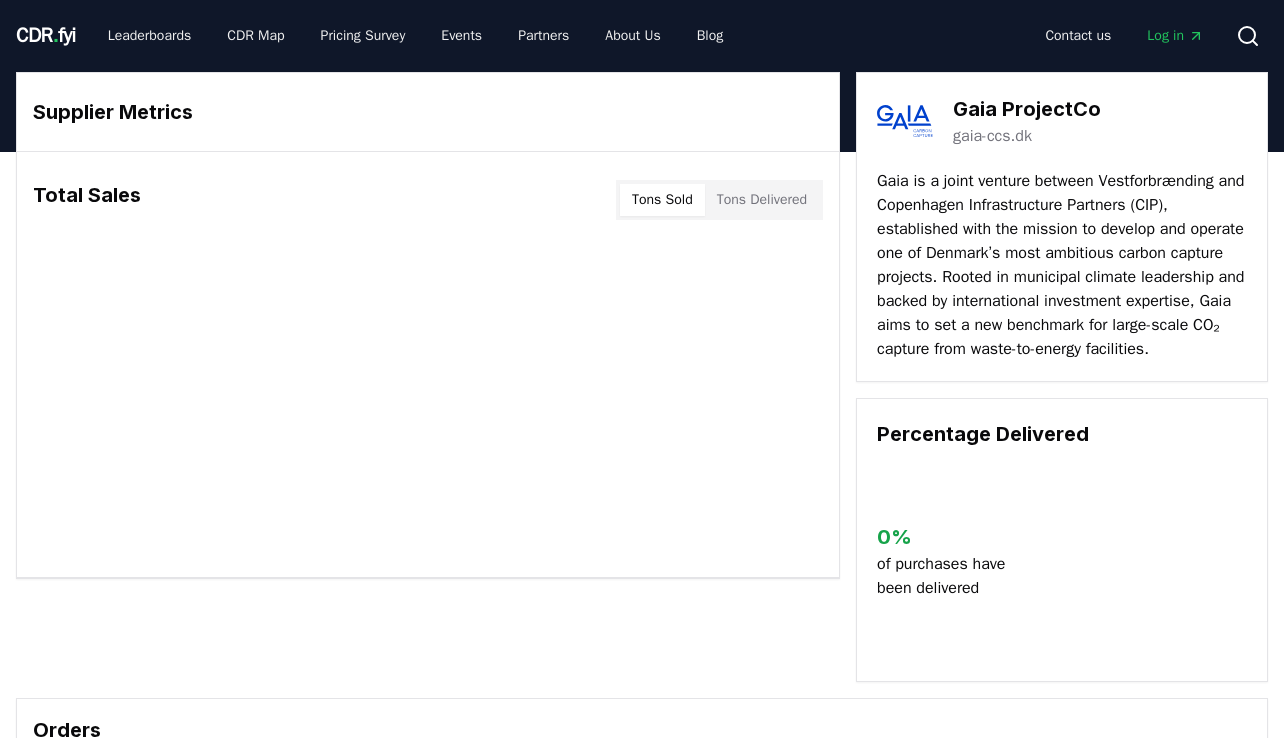 scroll, scrollTop: 0, scrollLeft: 0, axis: both 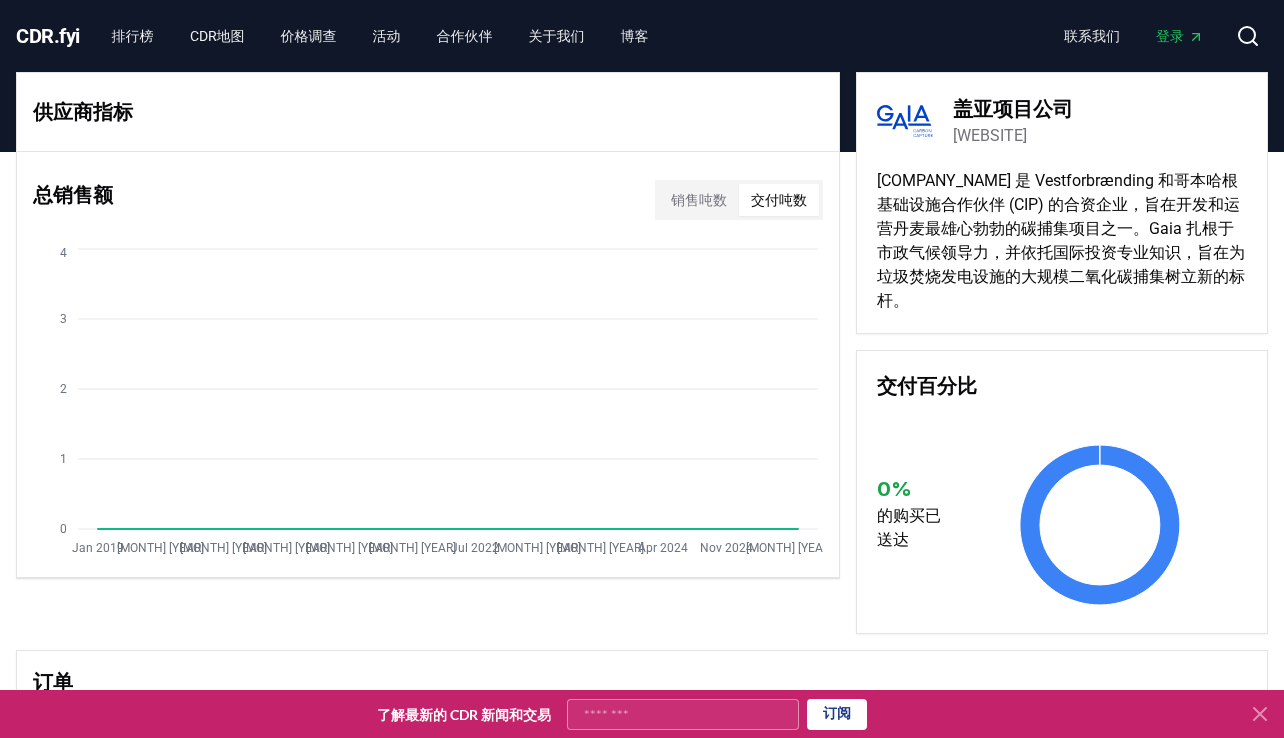 click on "交付吨数" at bounding box center [779, 200] 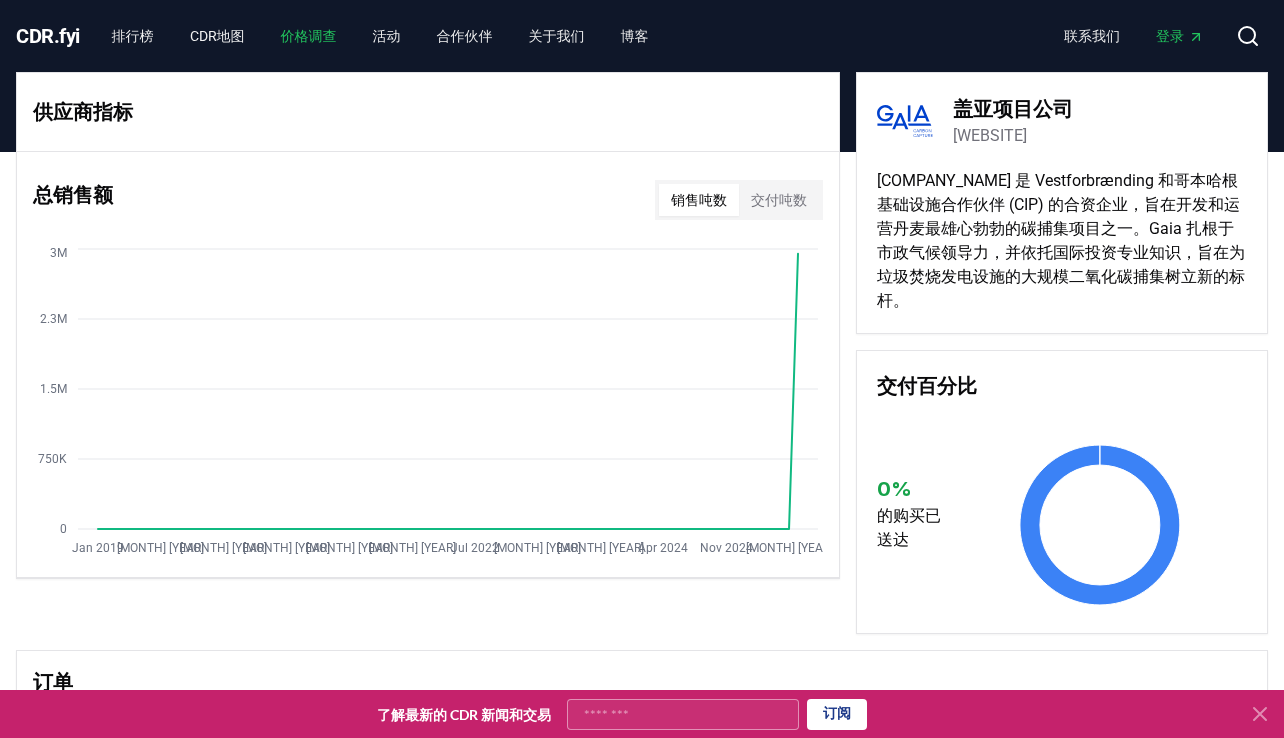 click on "价格调查" at bounding box center [309, 36] 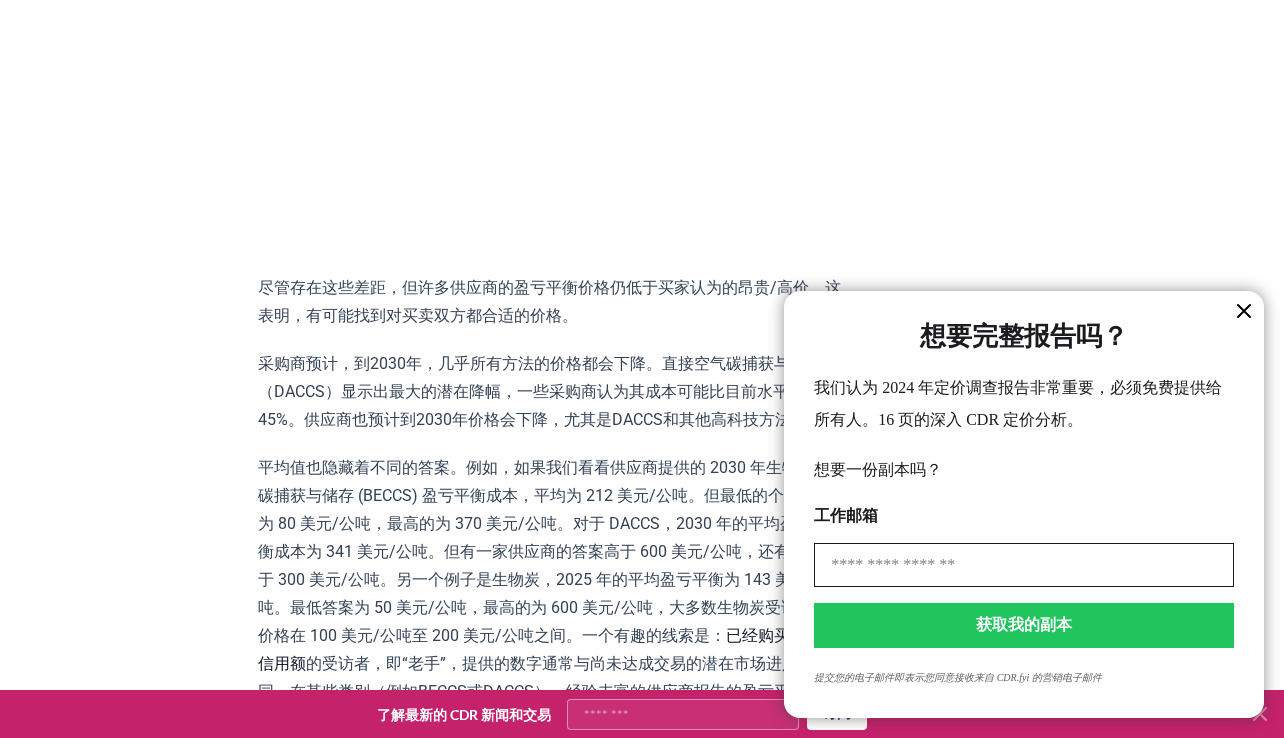 scroll, scrollTop: 1660, scrollLeft: 0, axis: vertical 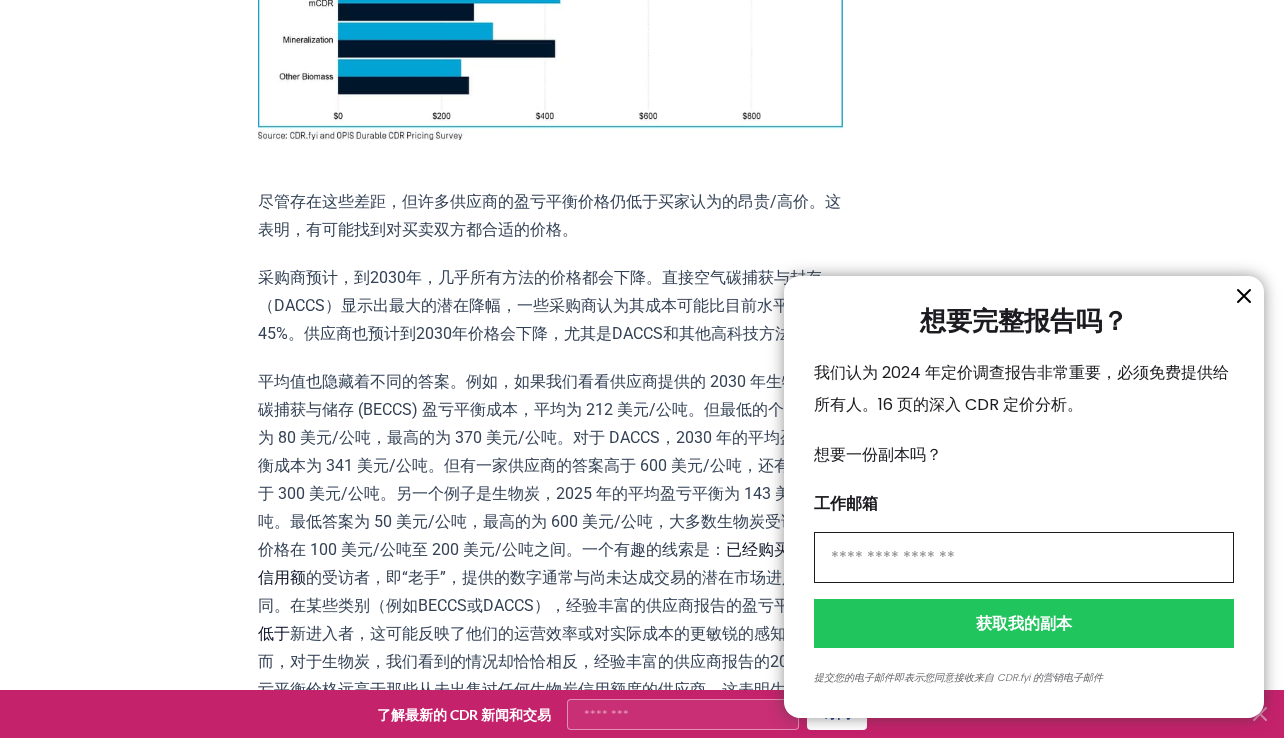 click 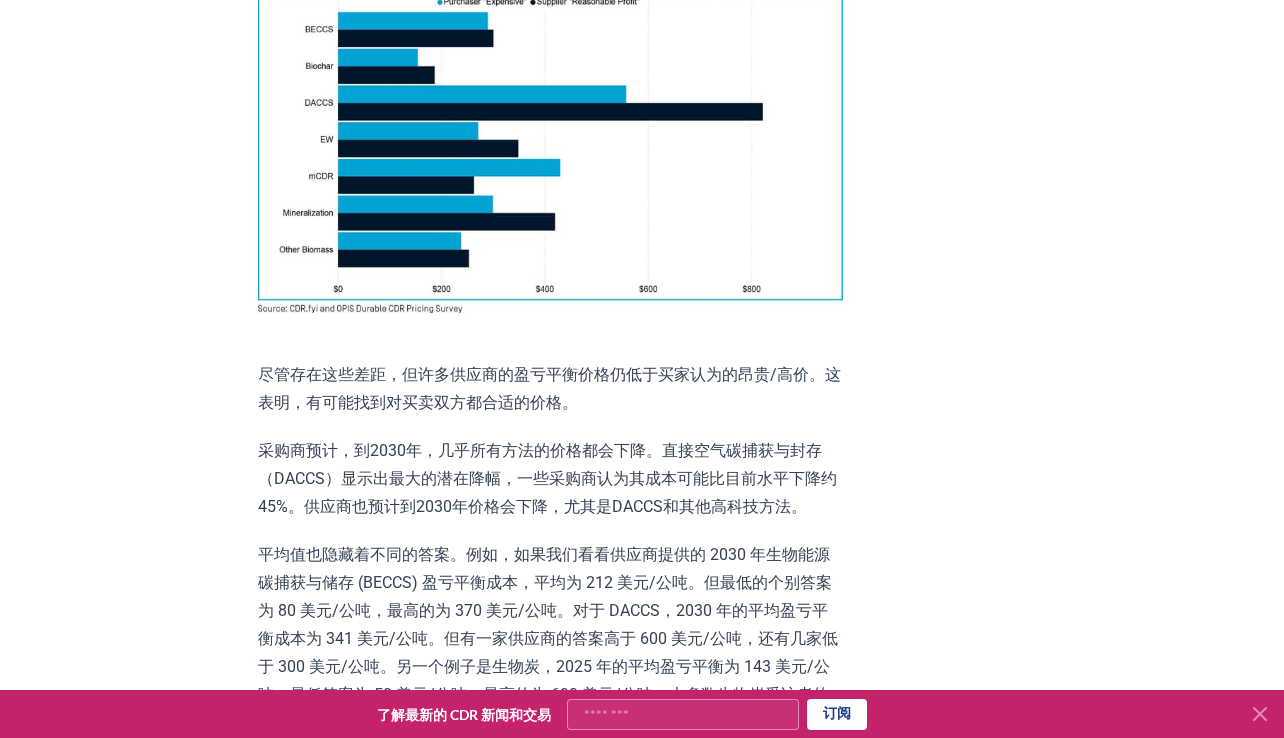scroll, scrollTop: 0, scrollLeft: 0, axis: both 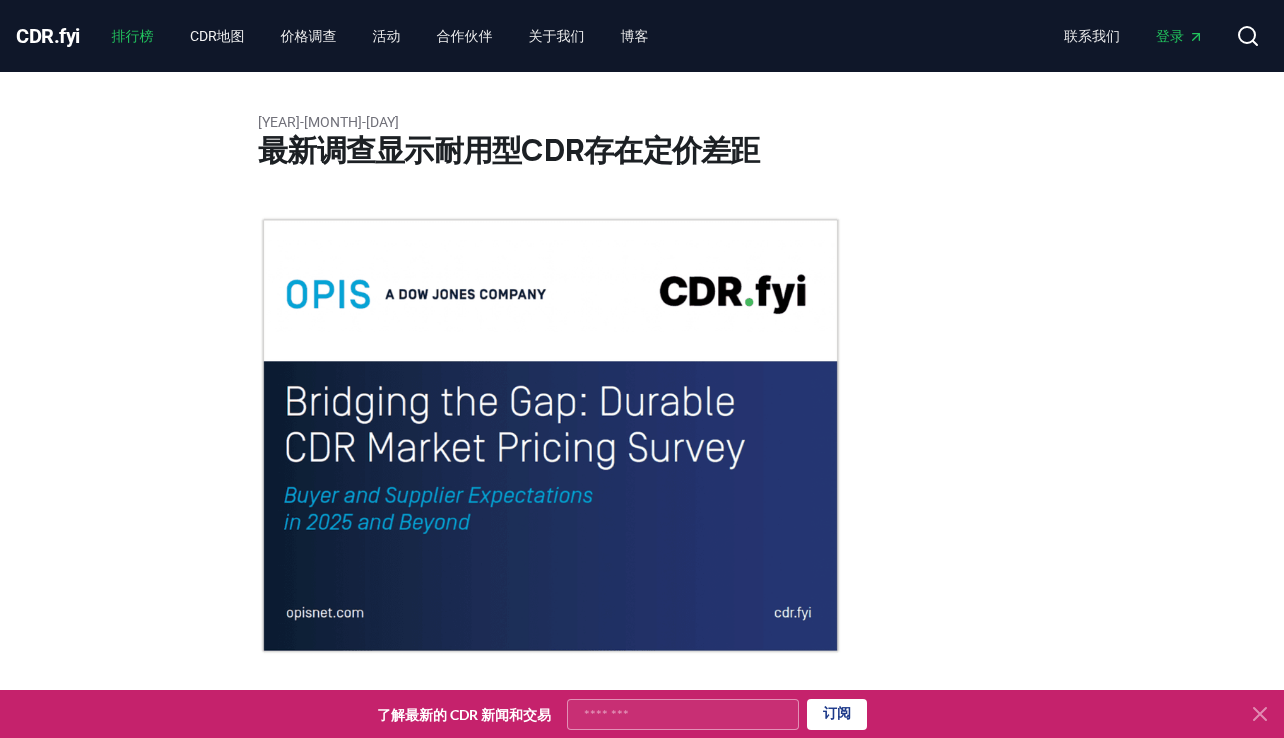 click on "排行榜" at bounding box center (133, 36) 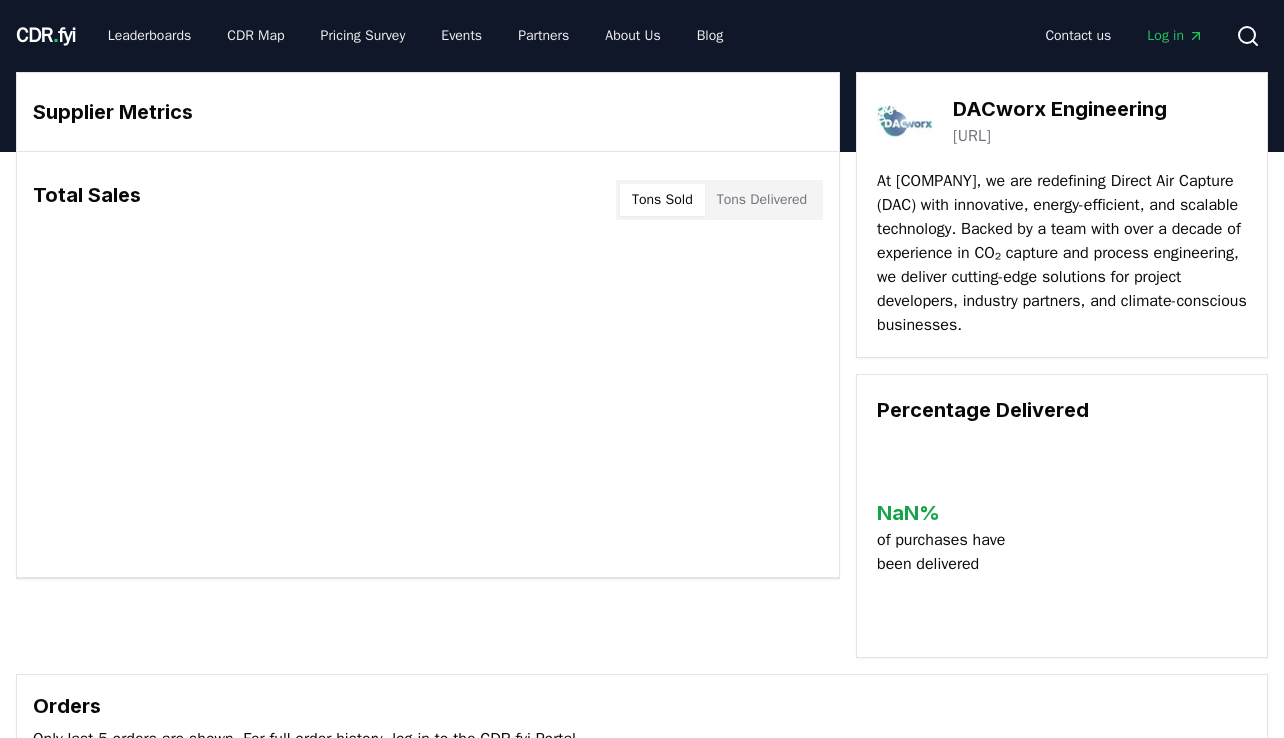 scroll, scrollTop: 0, scrollLeft: 0, axis: both 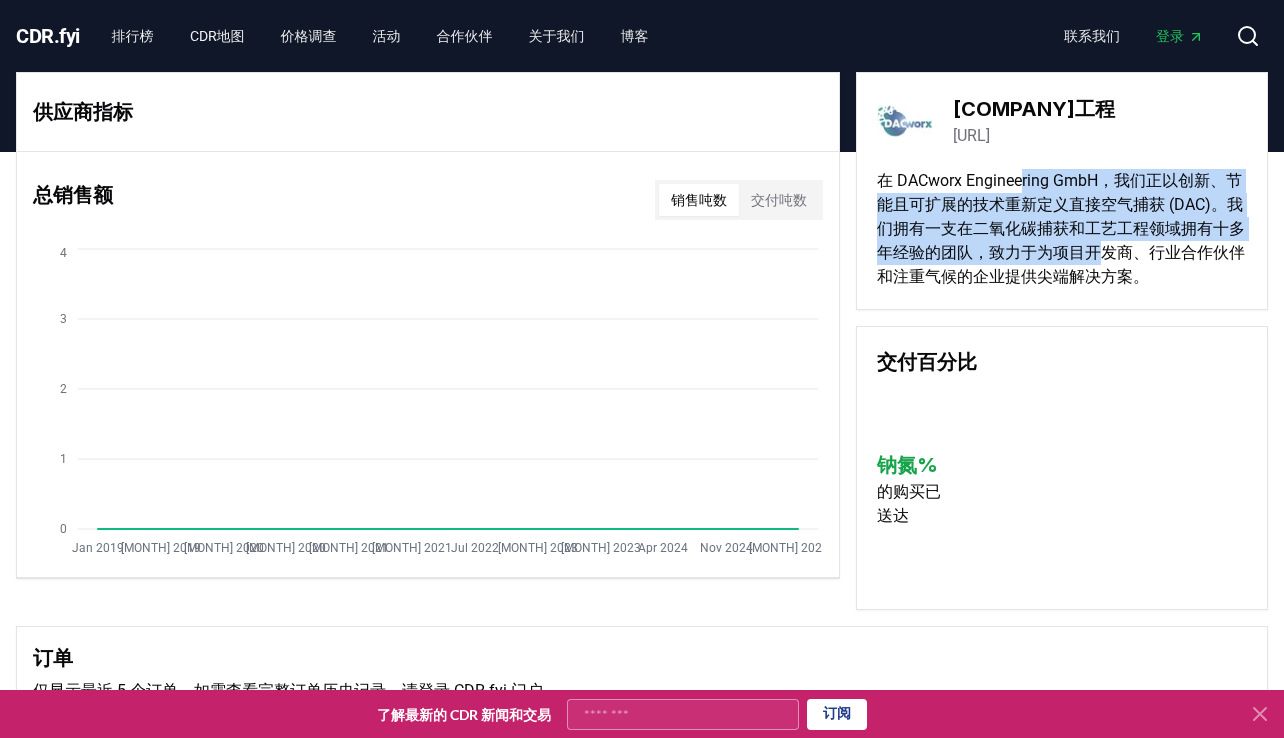 drag, startPoint x: 1027, startPoint y: 185, endPoint x: 1134, endPoint y: 280, distance: 143.08739 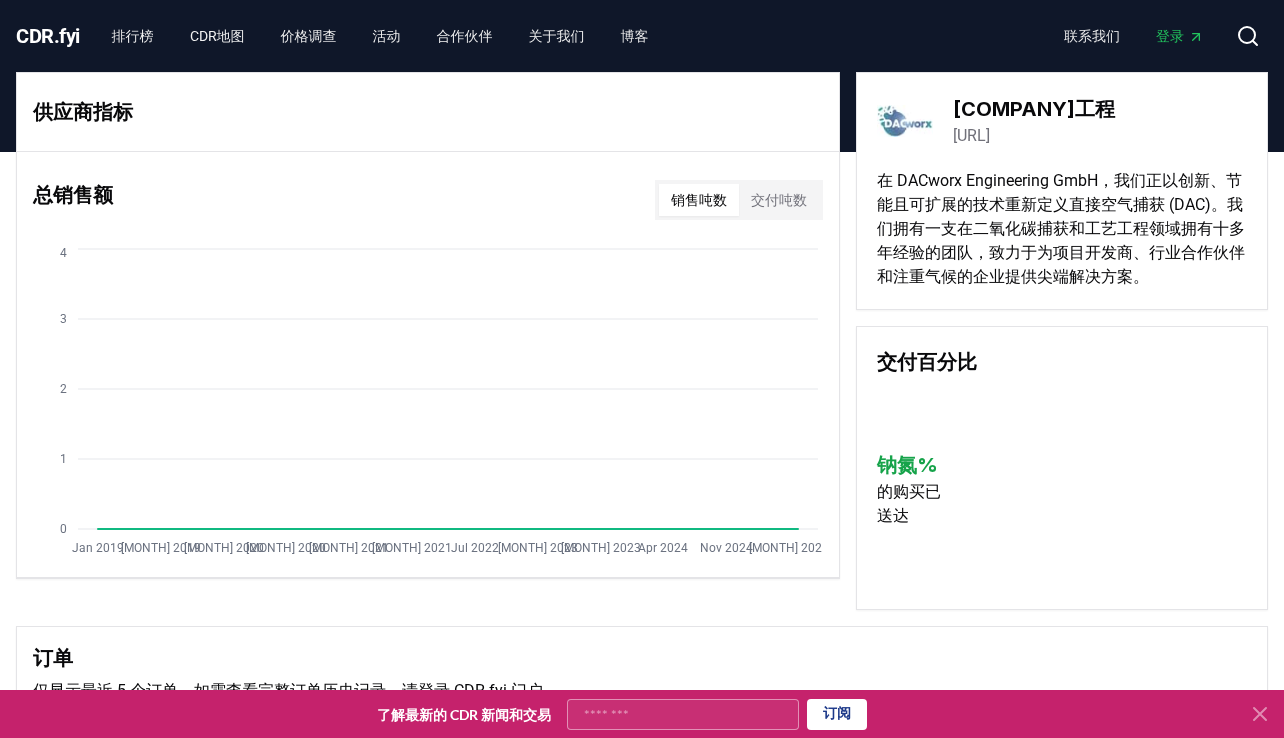 click on "在 DACworx Engineering GmbH，我们正以创新、节能且可扩展的技术重新定义直接空气捕获 (DAC)。我们拥有一支在二氧化碳捕获和工艺工程领域拥有十多年经验的团队，致力于为项目开发商、行业合作伙伴和注重气候的企业提供尖端解决方案。" at bounding box center (1061, 228) 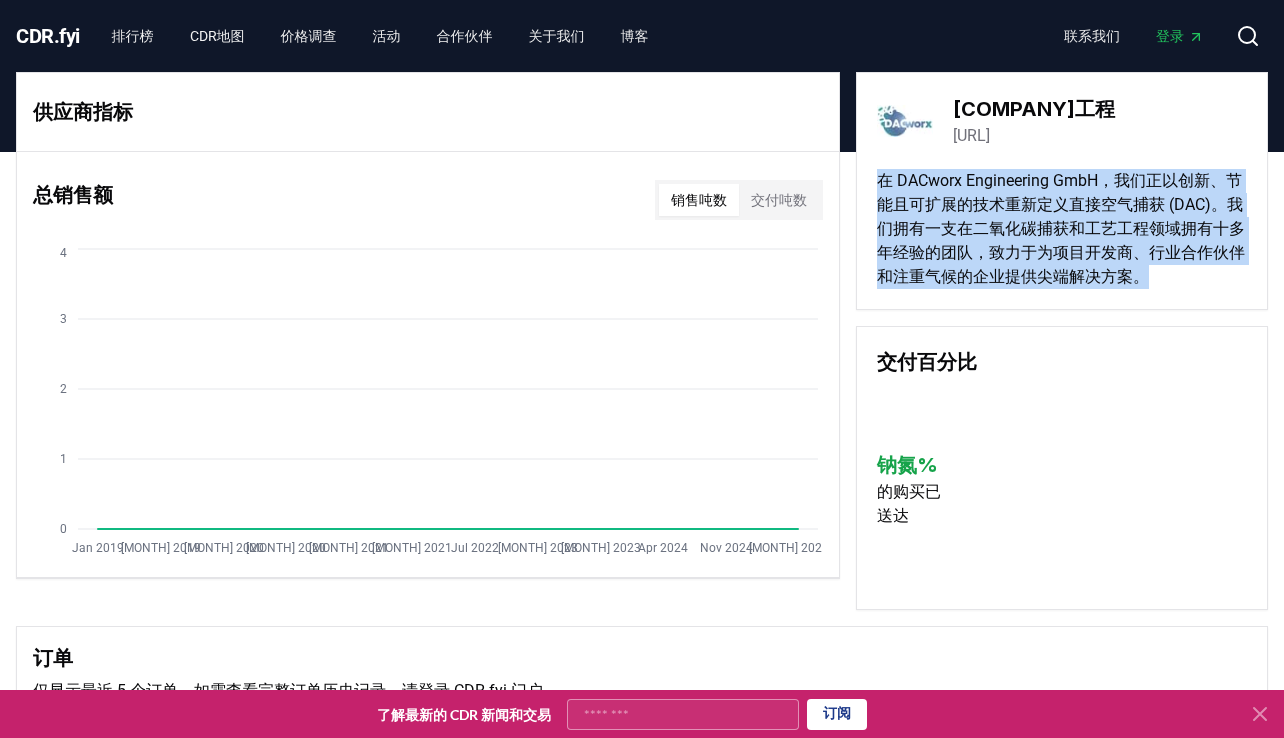 drag, startPoint x: 1168, startPoint y: 285, endPoint x: 895, endPoint y: 200, distance: 285.92657 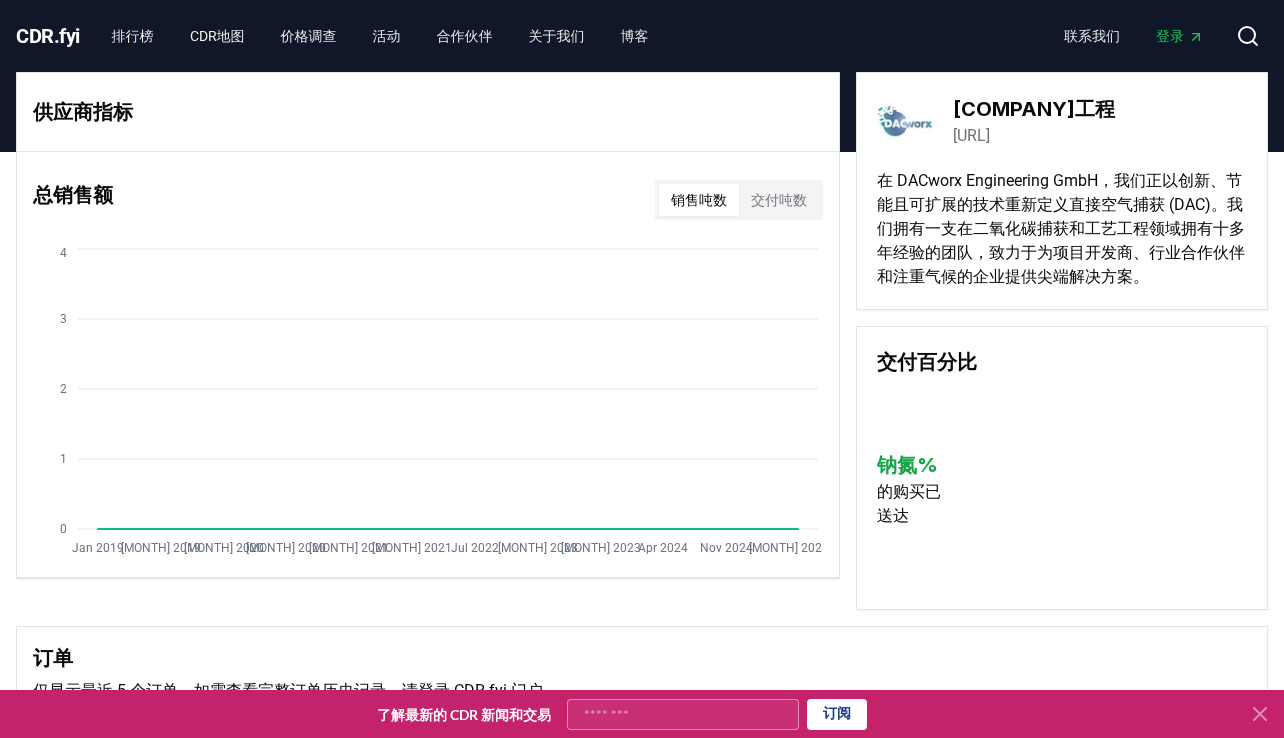 scroll, scrollTop: 320, scrollLeft: 0, axis: vertical 